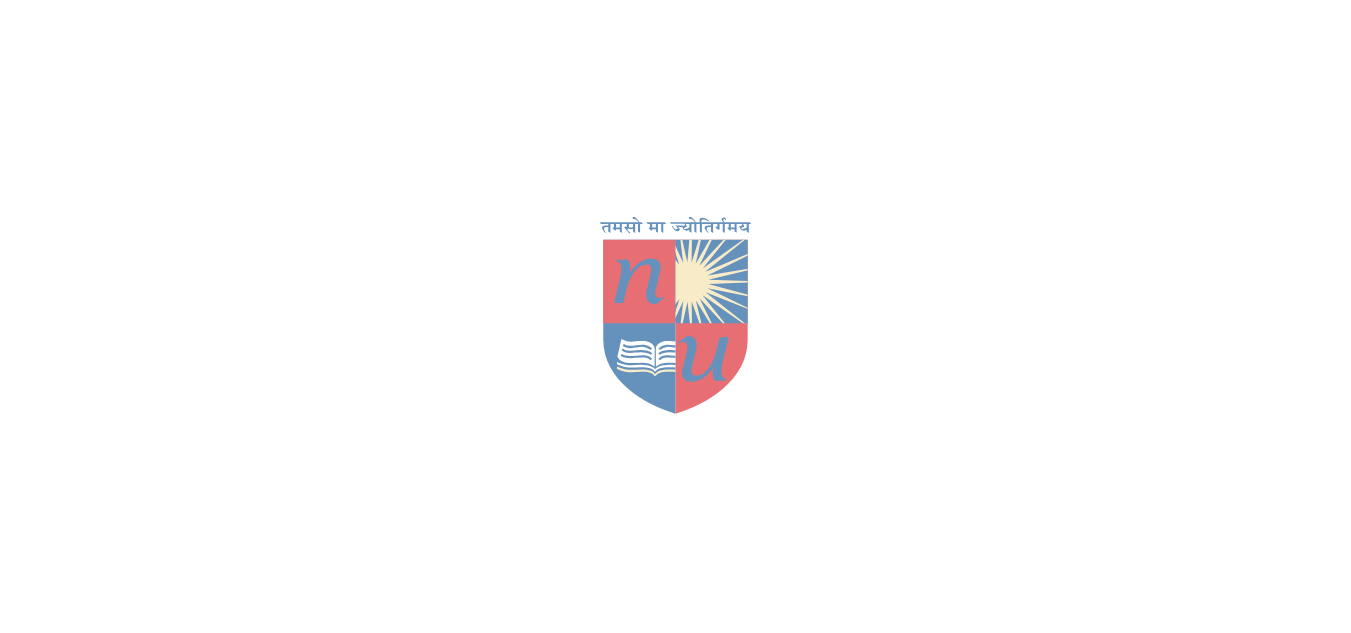 scroll, scrollTop: 0, scrollLeft: 0, axis: both 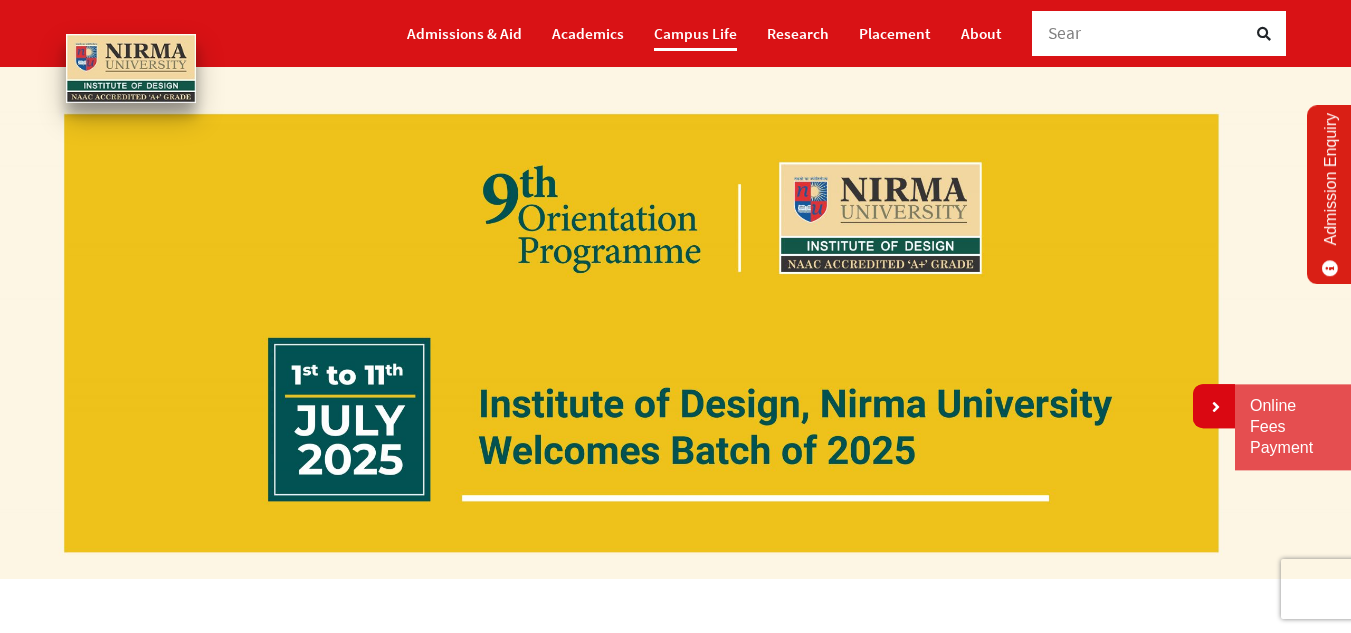 click on "Campus Life" at bounding box center (695, 33) 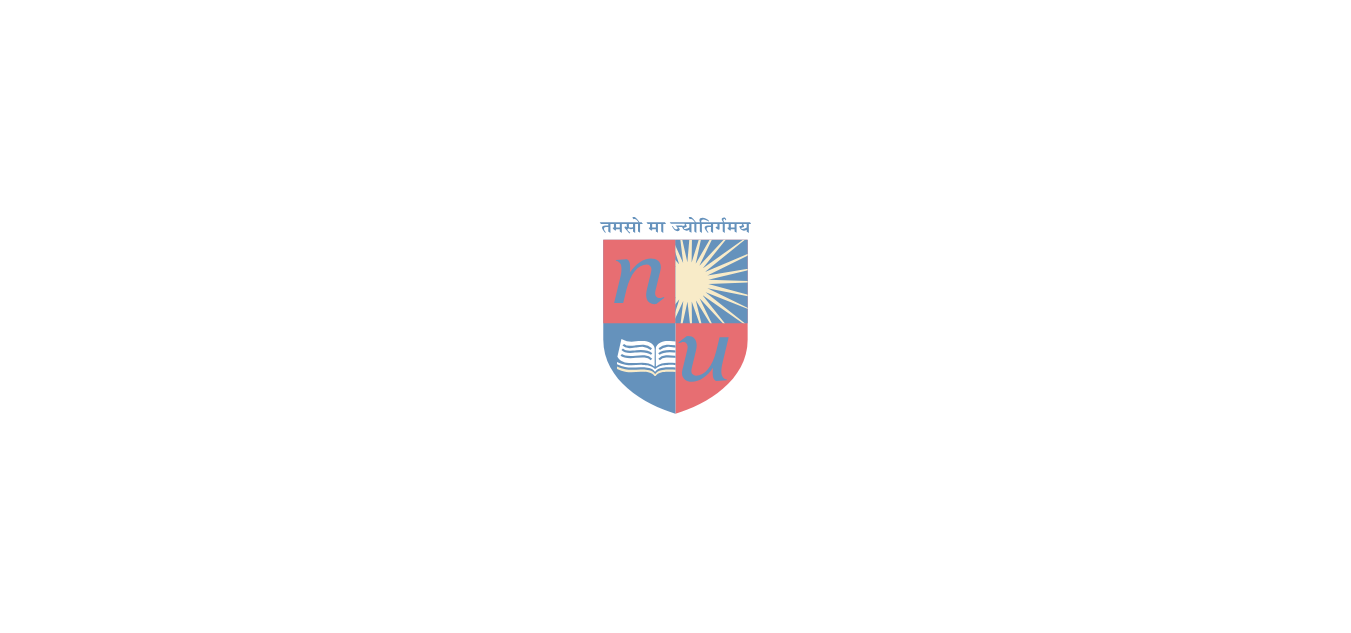 scroll, scrollTop: 0, scrollLeft: 0, axis: both 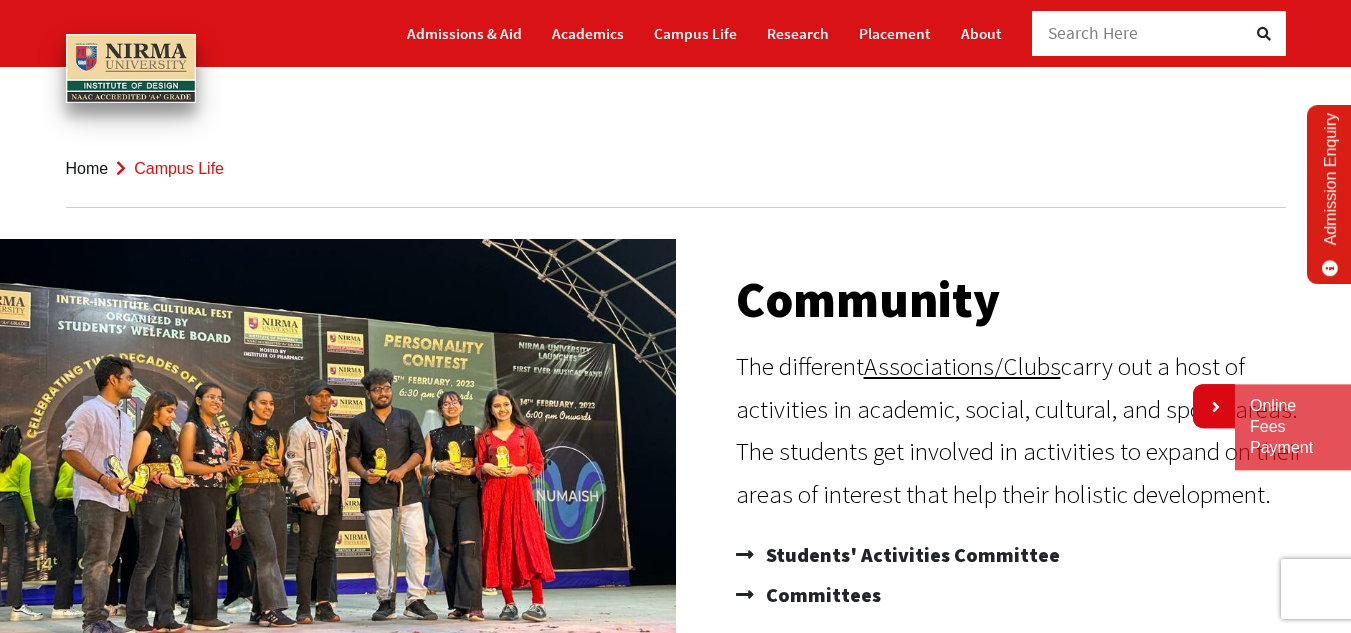 click on "Search Here" at bounding box center (1148, 33) 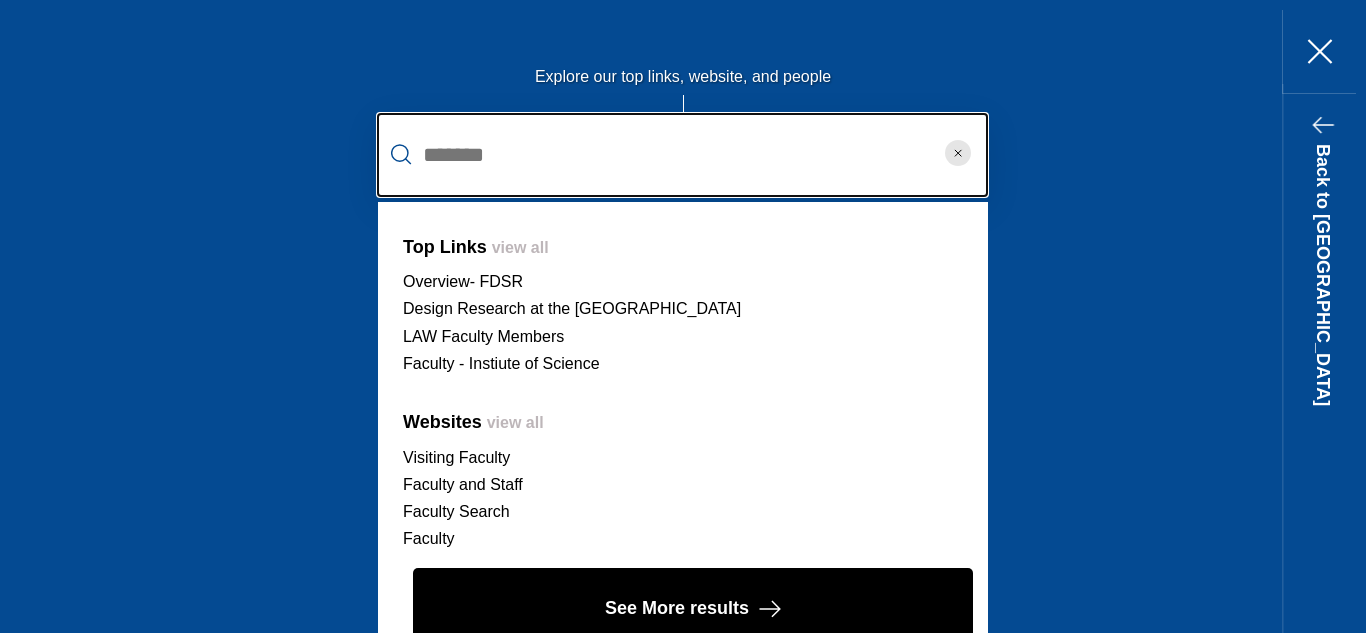 scroll, scrollTop: 76, scrollLeft: 0, axis: vertical 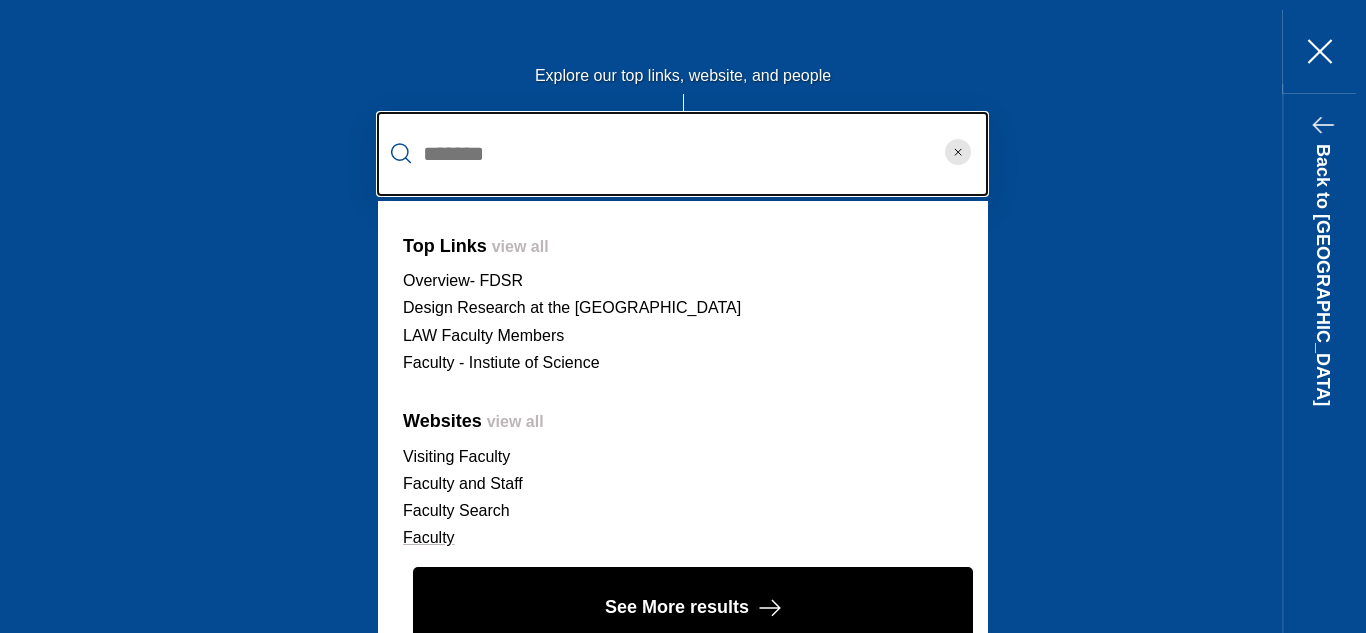 type on "*******" 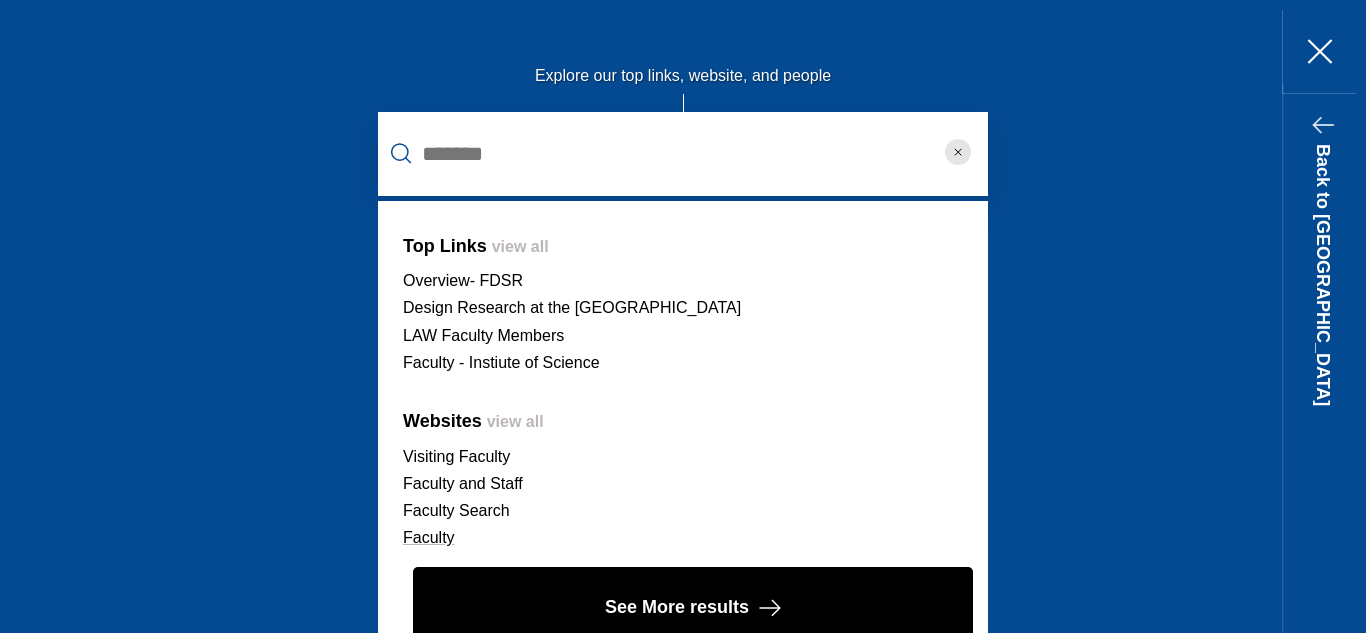 click on "Faculty" at bounding box center [429, 537] 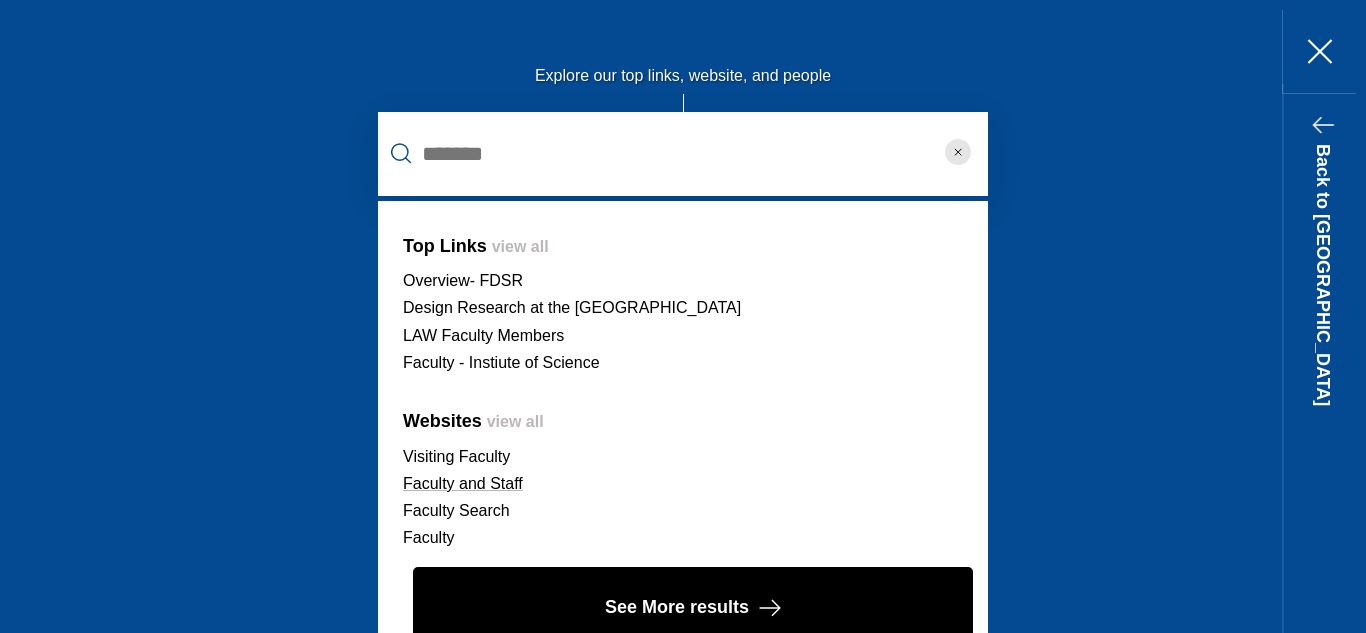 click on "Faculty and Staff" at bounding box center [463, 483] 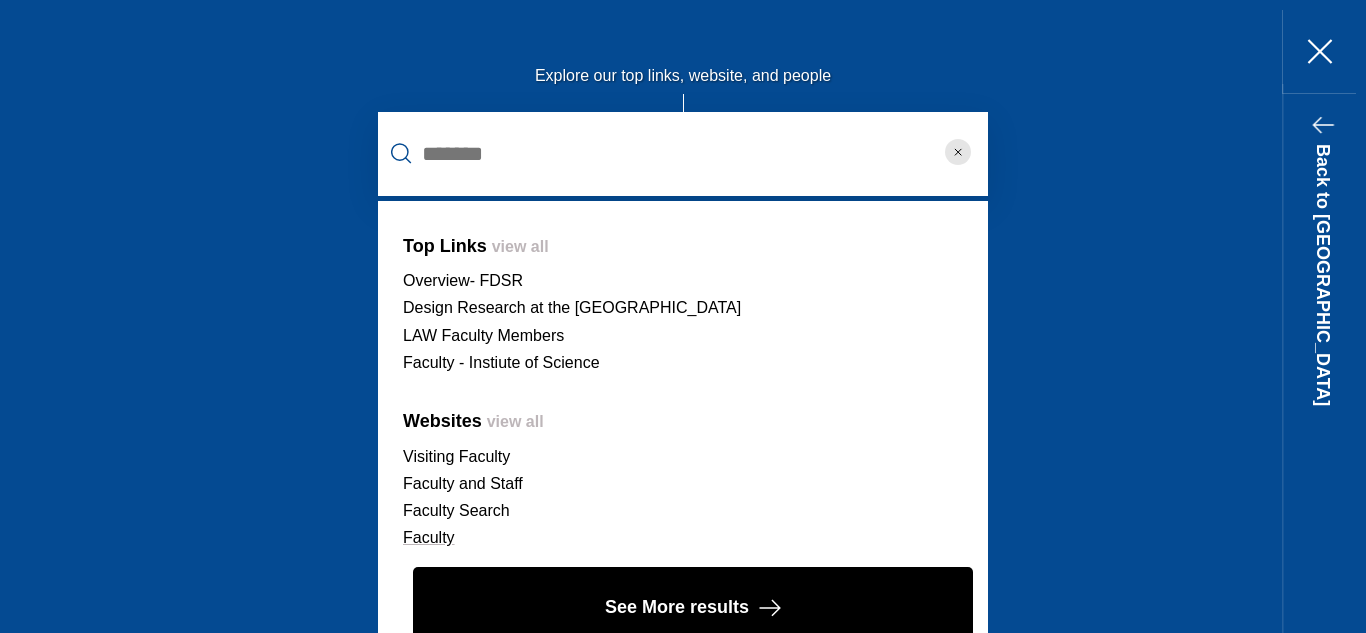 click on "Faculty" at bounding box center (429, 537) 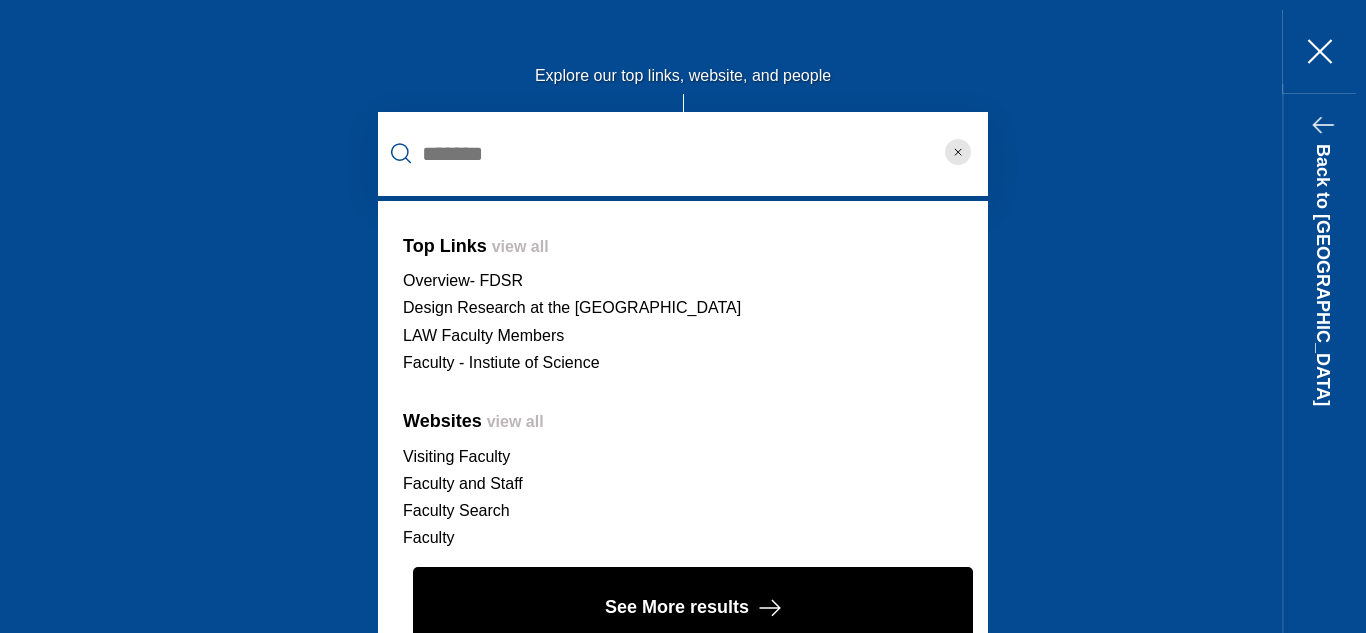 click on "Faculty" at bounding box center (683, 537) 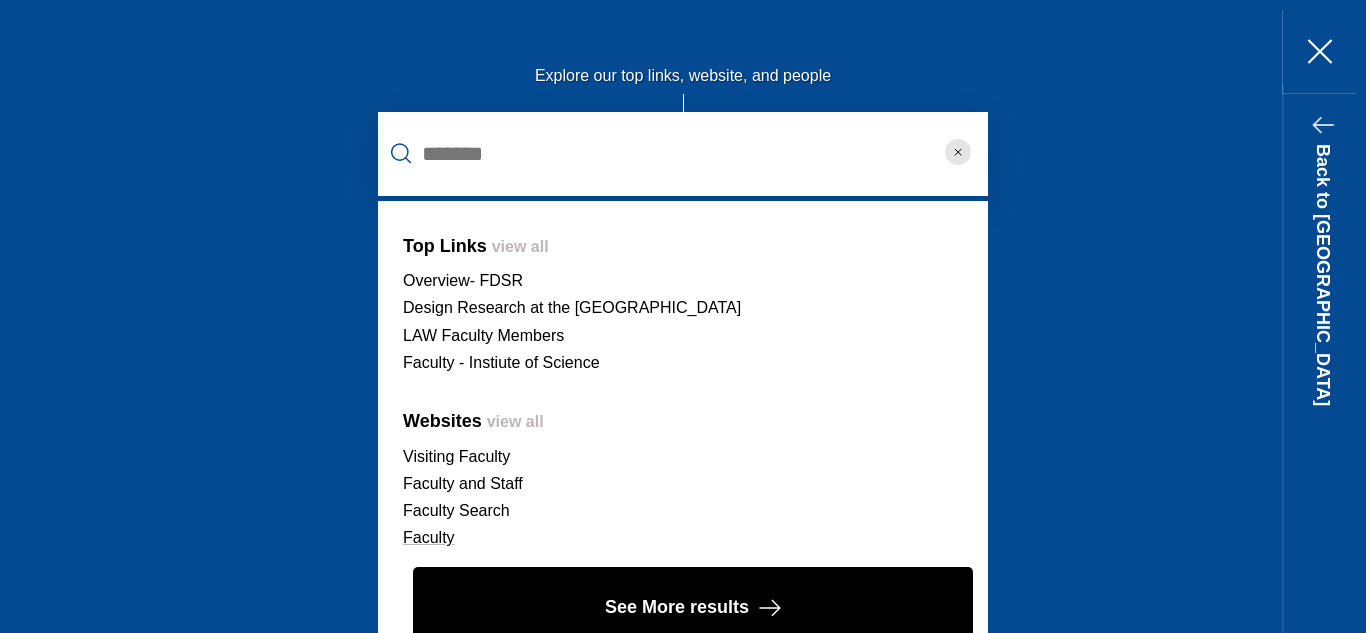 click on "Faculty" at bounding box center [429, 537] 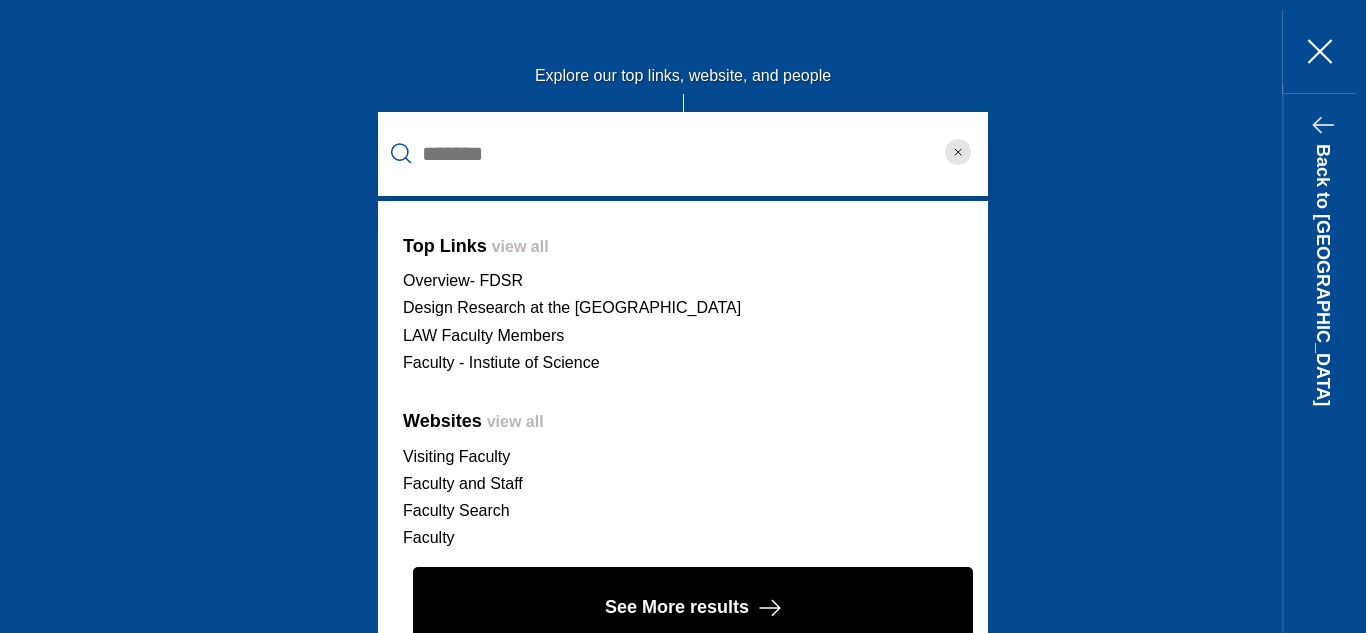 scroll, scrollTop: 294, scrollLeft: 0, axis: vertical 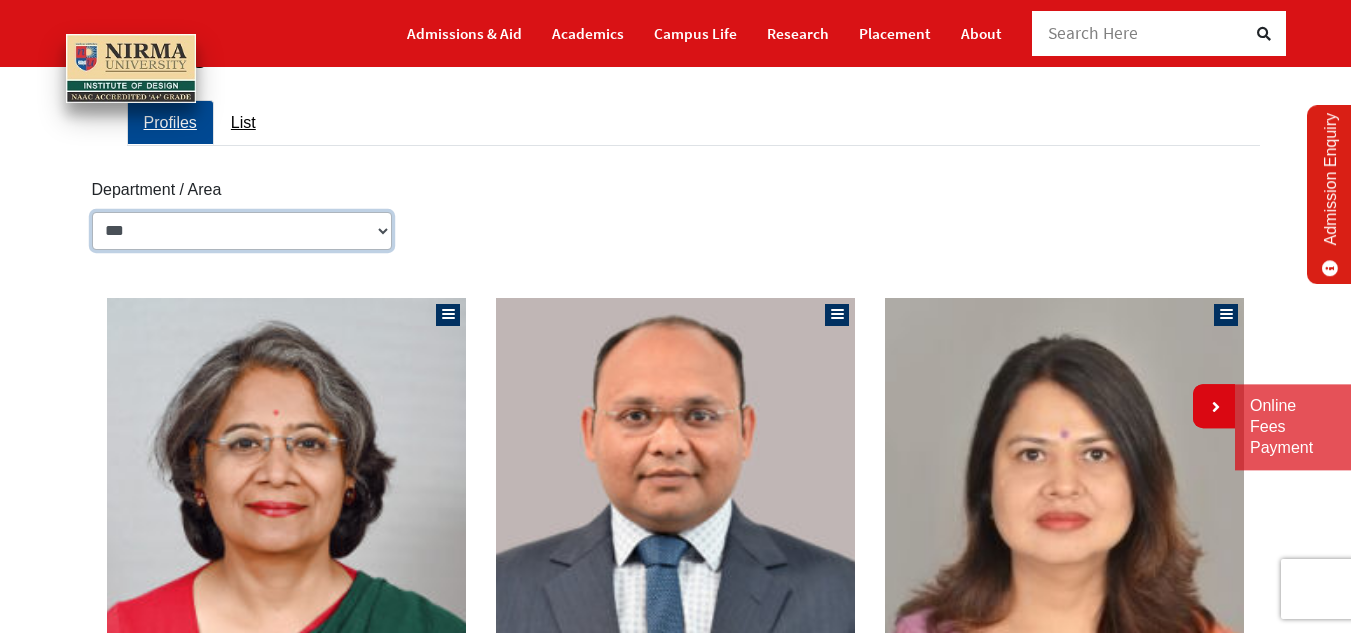 click on "**********" at bounding box center [242, 231] 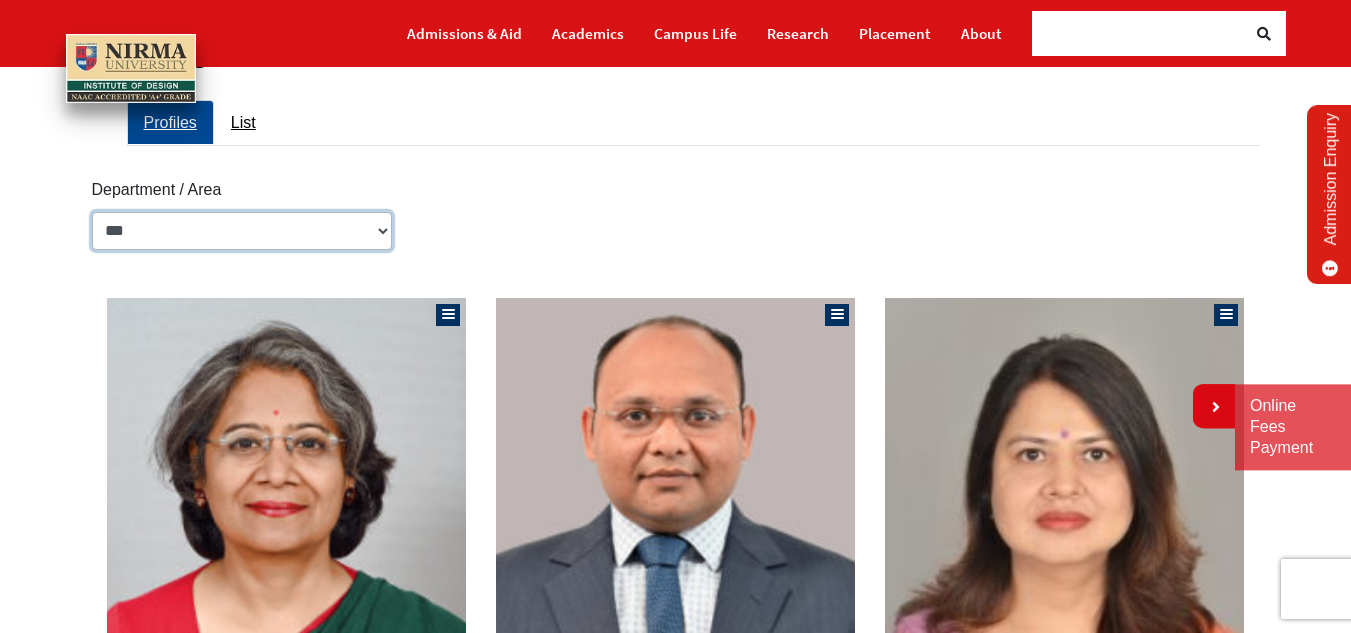 select on "**********" 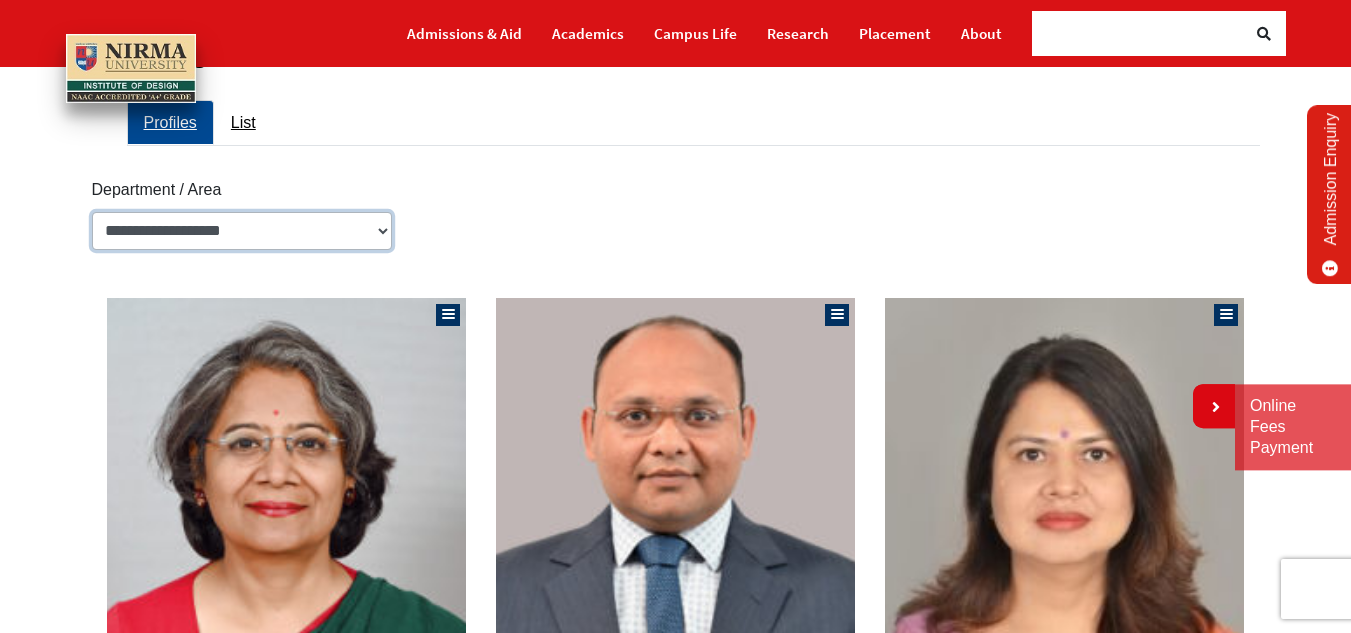 click on "**********" at bounding box center (242, 231) 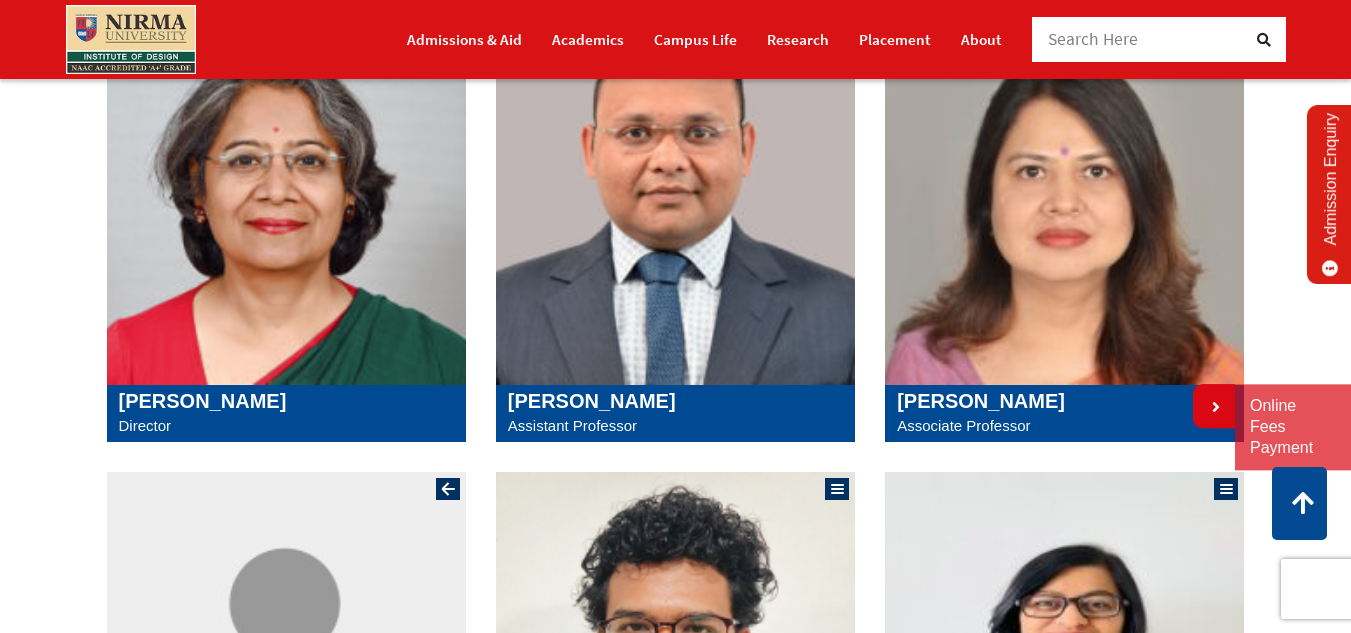 scroll, scrollTop: 499, scrollLeft: 0, axis: vertical 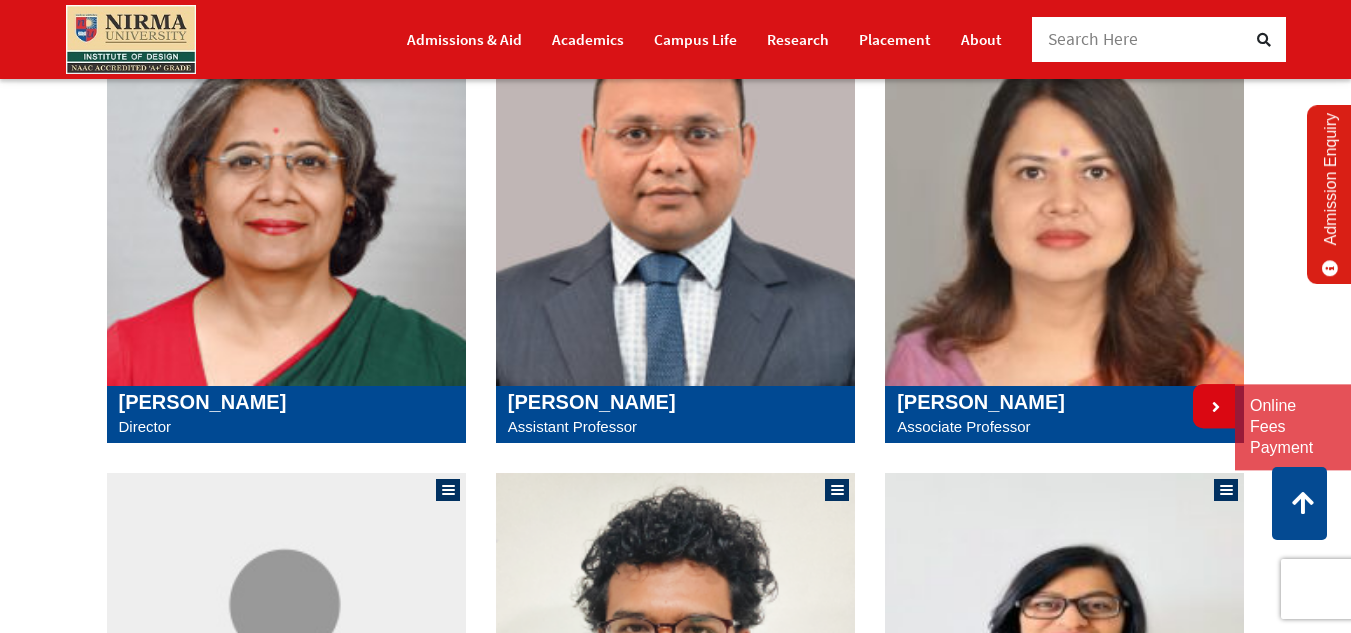 click on "[PERSON_NAME]" at bounding box center [675, 402] 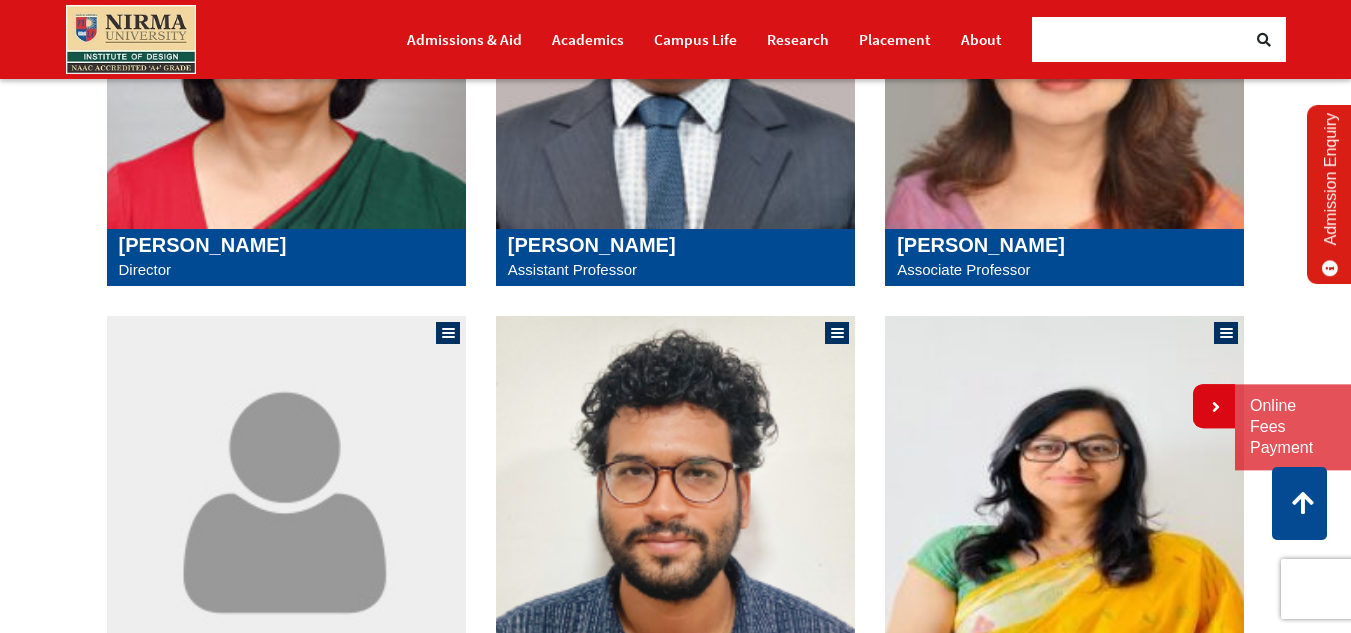 scroll, scrollTop: 658, scrollLeft: 0, axis: vertical 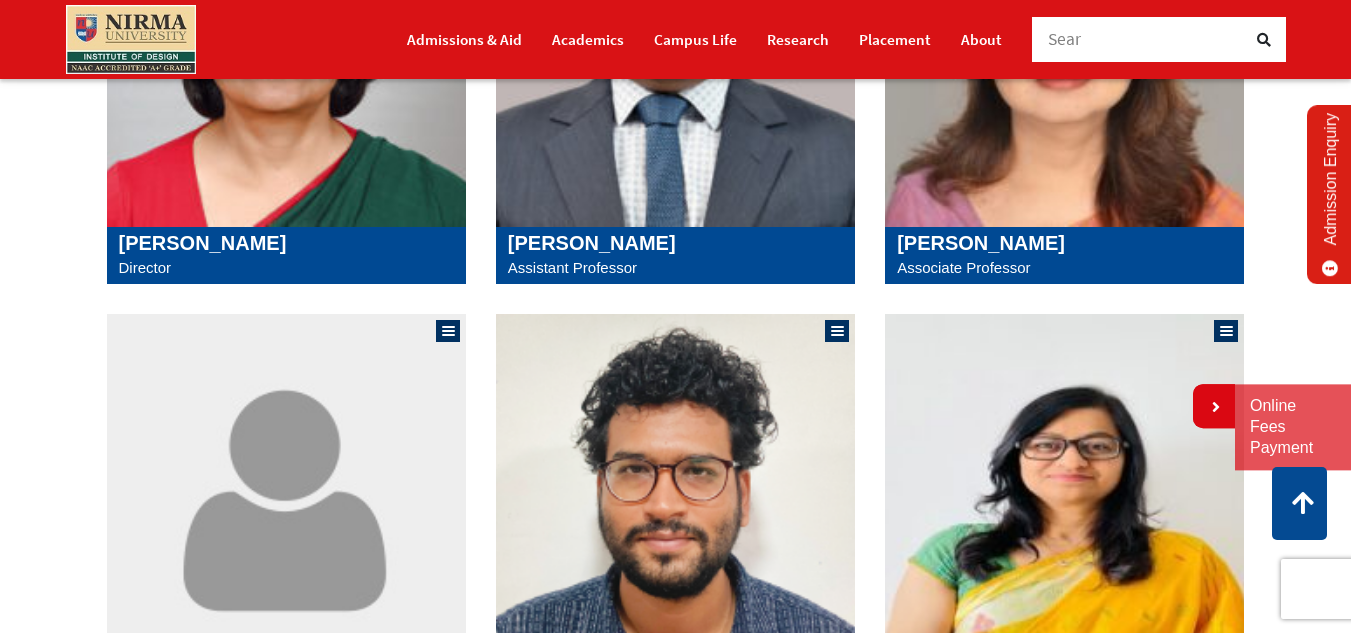 click on "Associate Professor" at bounding box center (1064, 268) 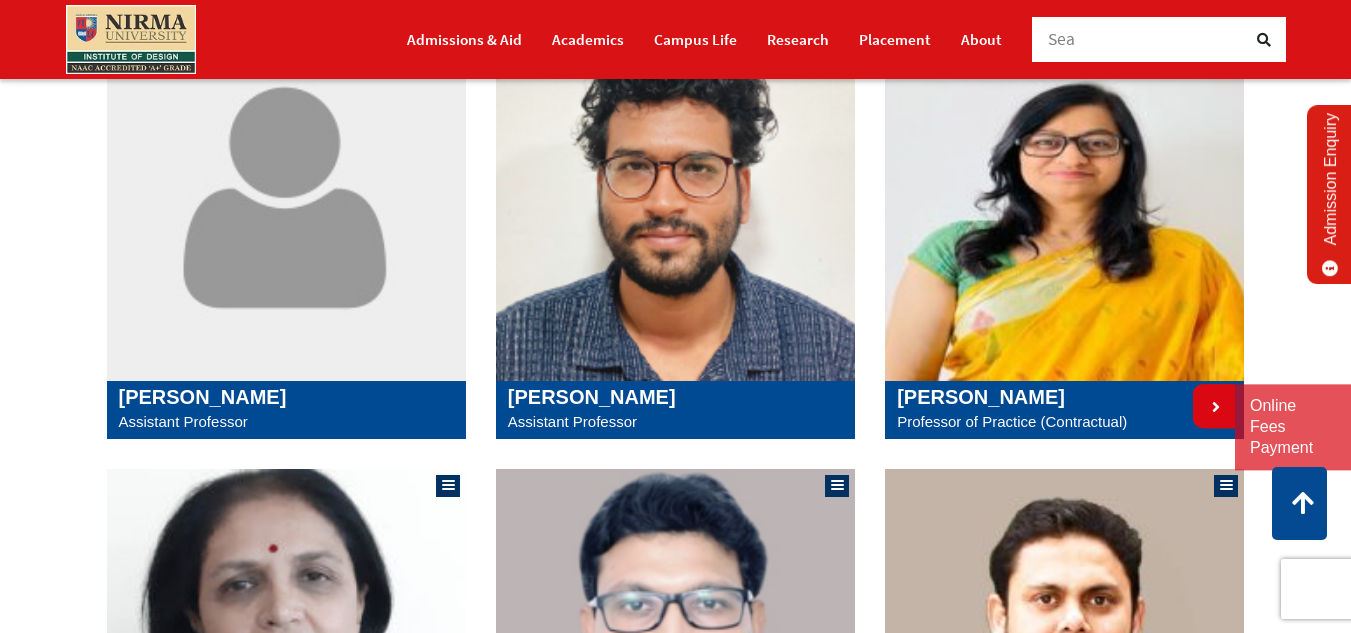 scroll, scrollTop: 962, scrollLeft: 0, axis: vertical 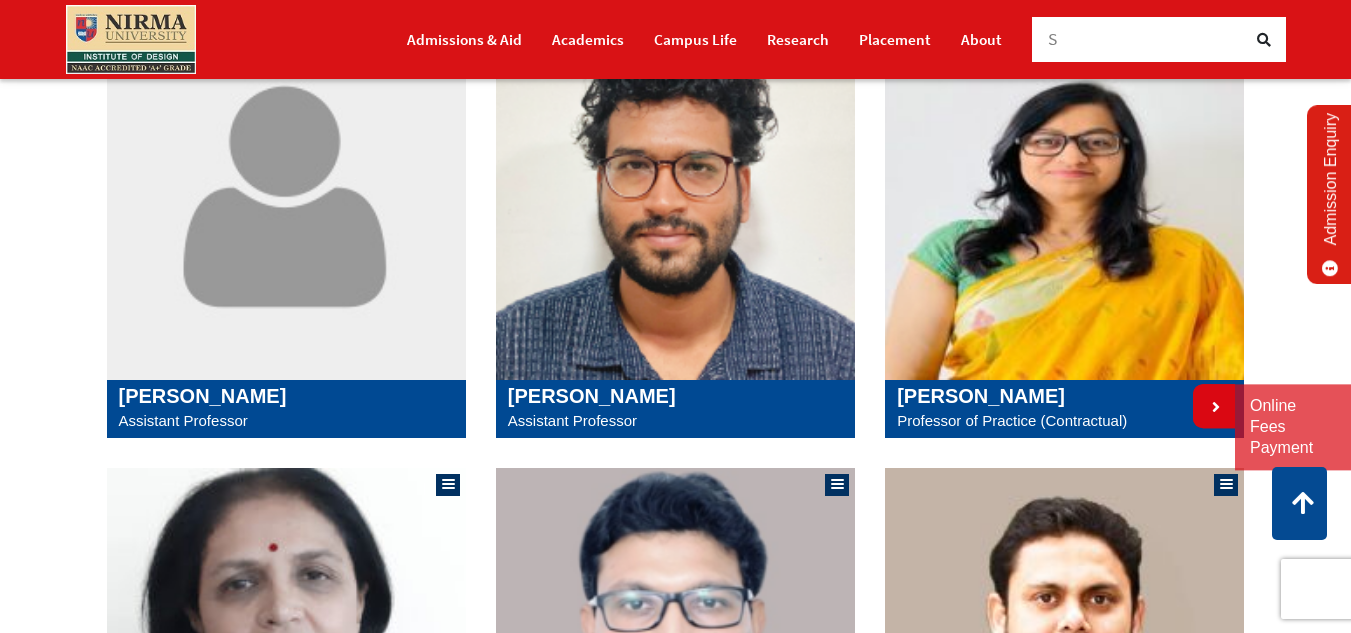 click at bounding box center (286, 195) 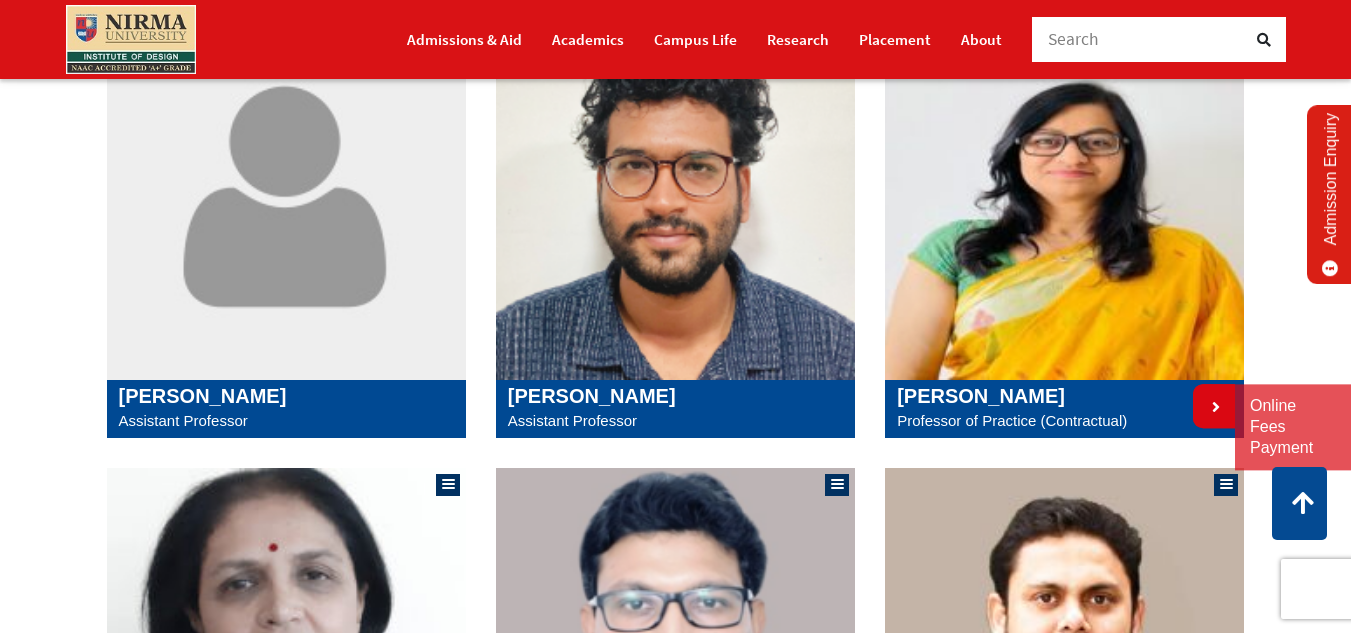 drag, startPoint x: 108, startPoint y: 399, endPoint x: 297, endPoint y: 394, distance: 189.06613 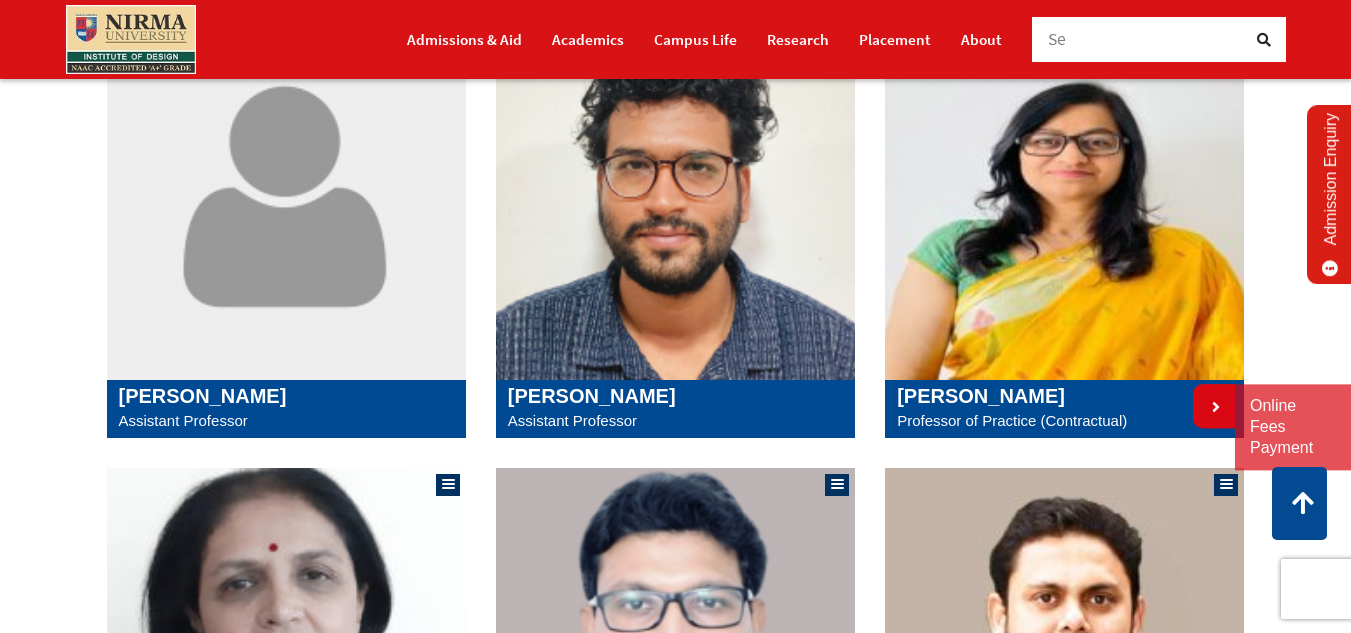 drag, startPoint x: 118, startPoint y: 383, endPoint x: 316, endPoint y: 387, distance: 198.0404 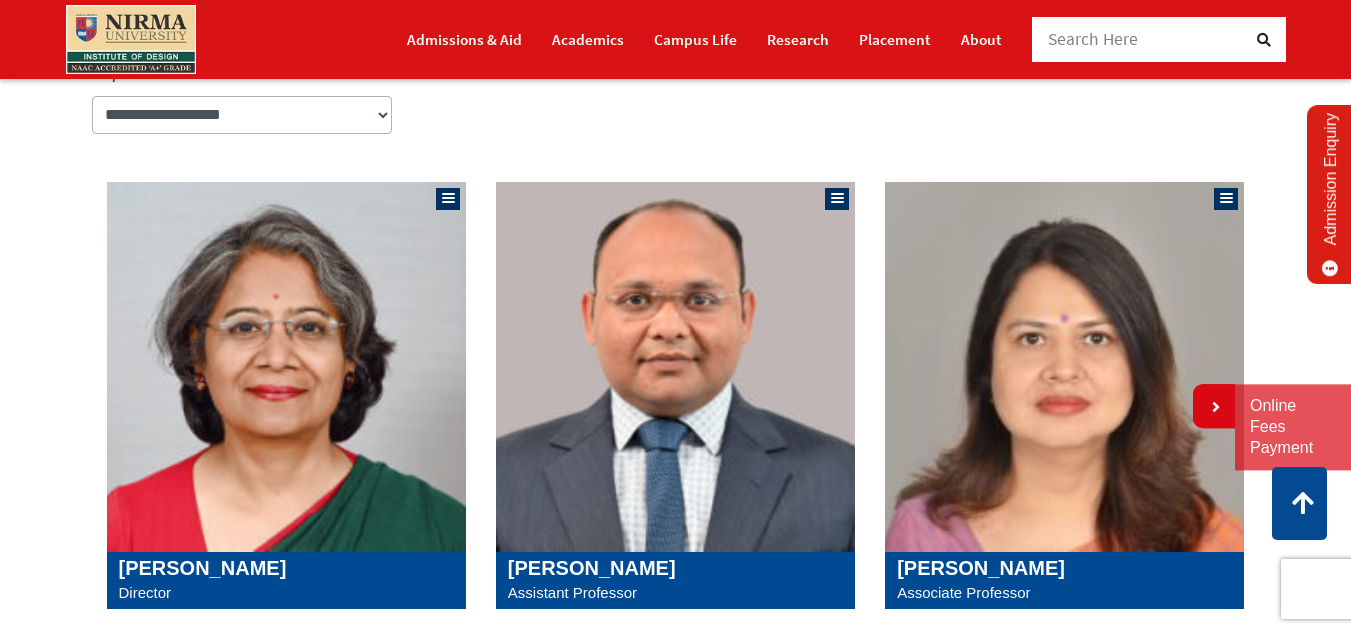 scroll, scrollTop: 332, scrollLeft: 0, axis: vertical 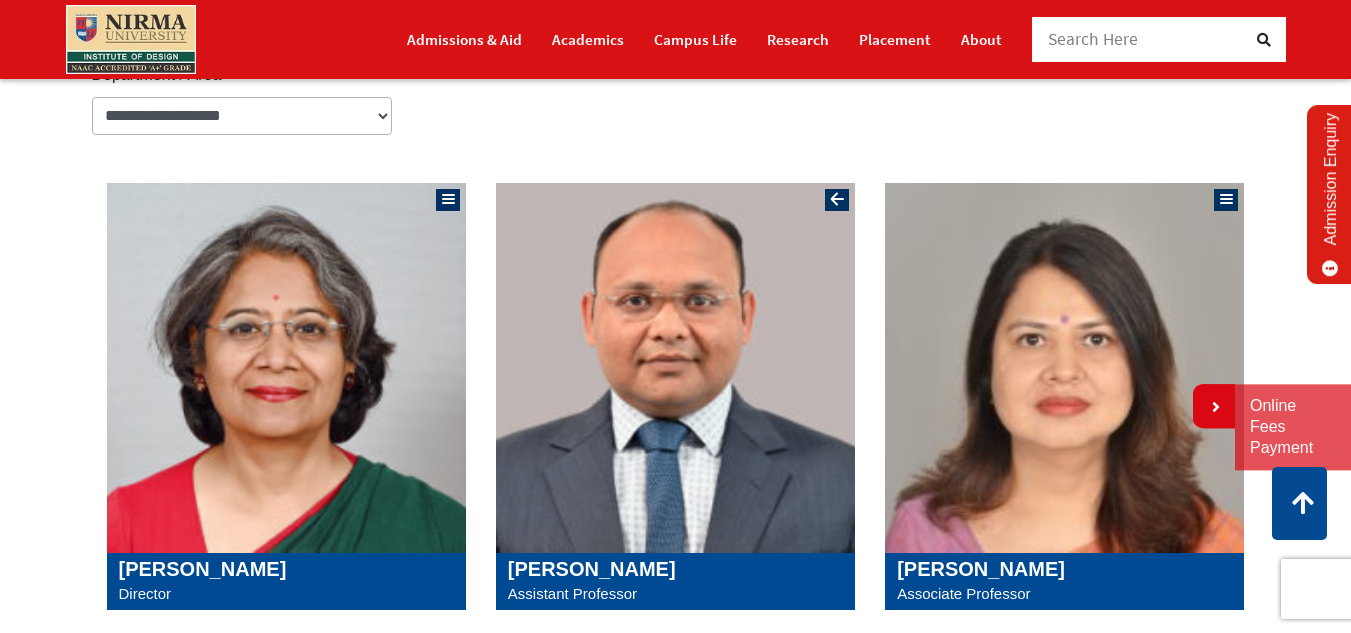 click at bounding box center [675, 368] 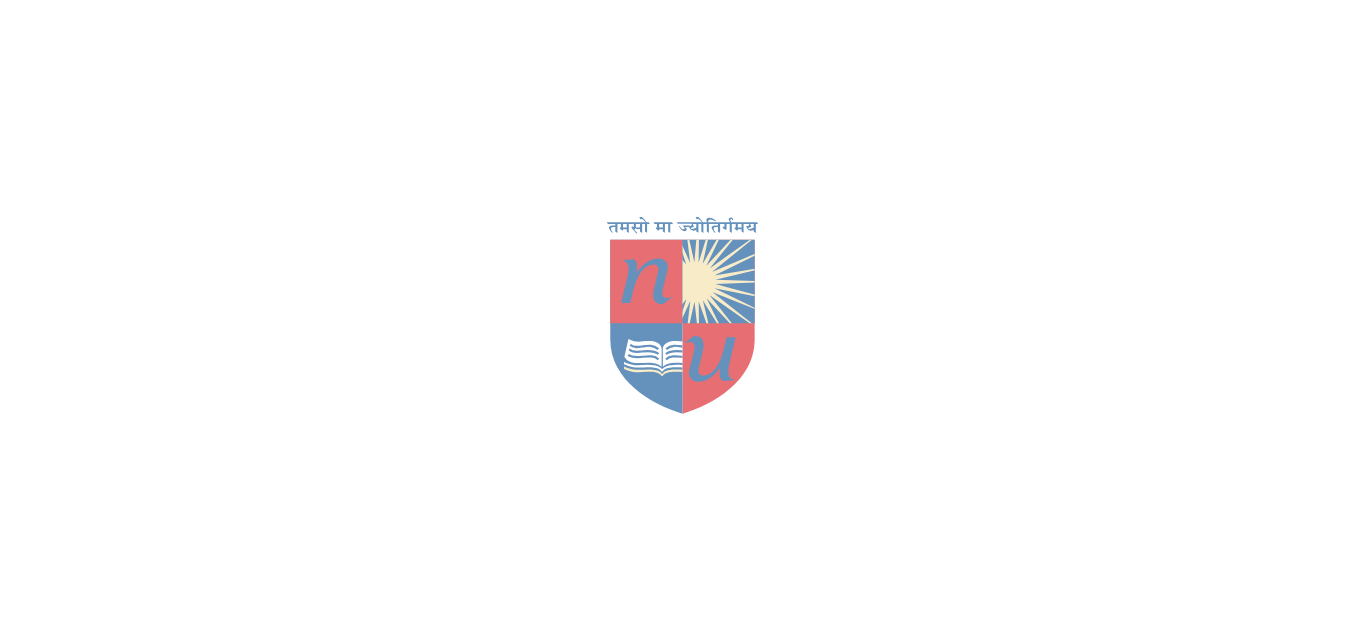 scroll, scrollTop: 0, scrollLeft: 0, axis: both 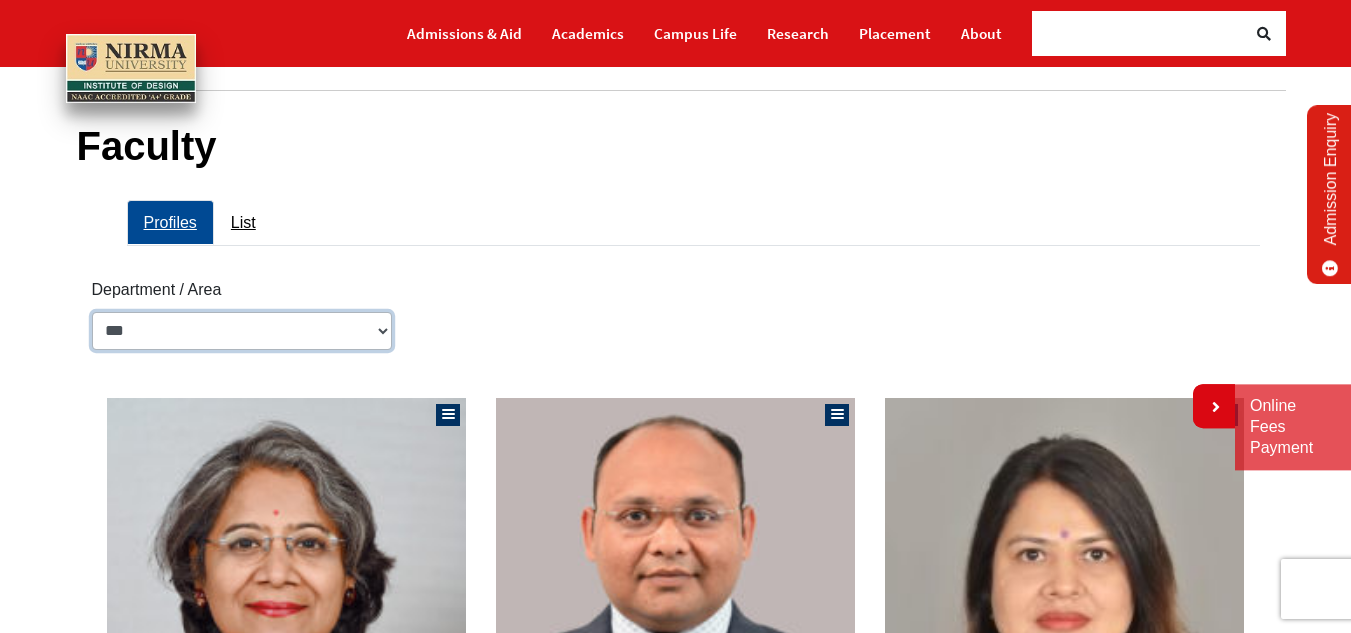 click on "**********" at bounding box center [242, 331] 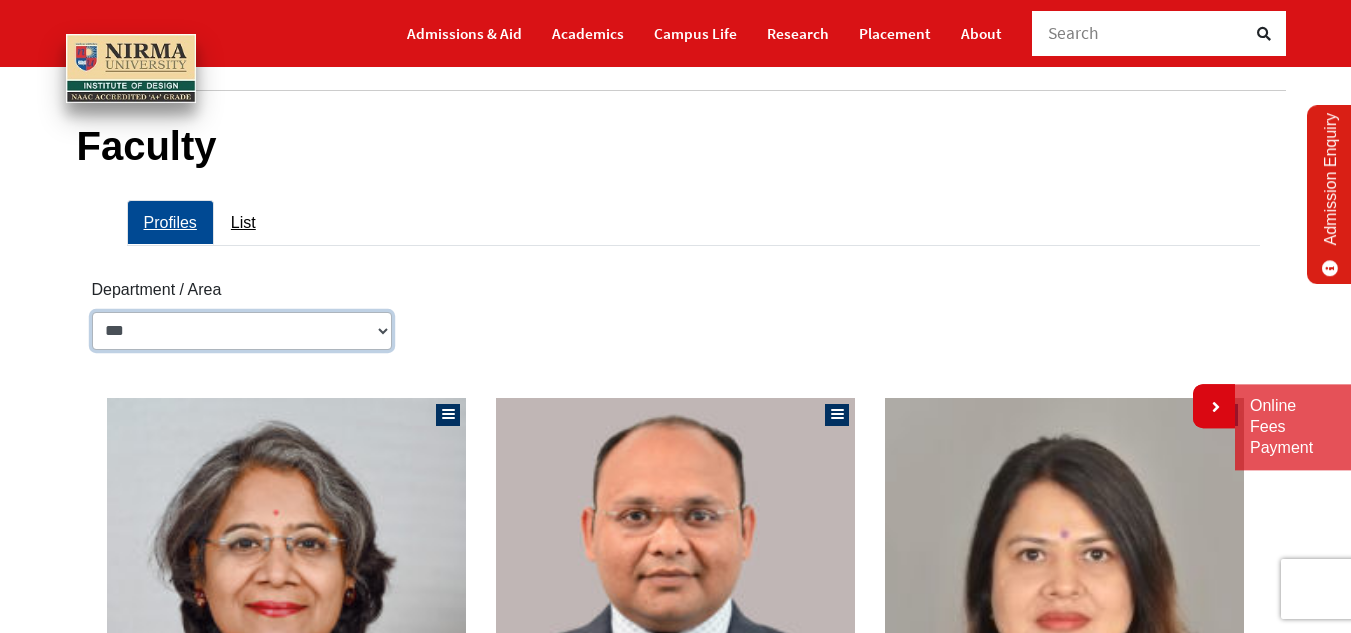 select on "**********" 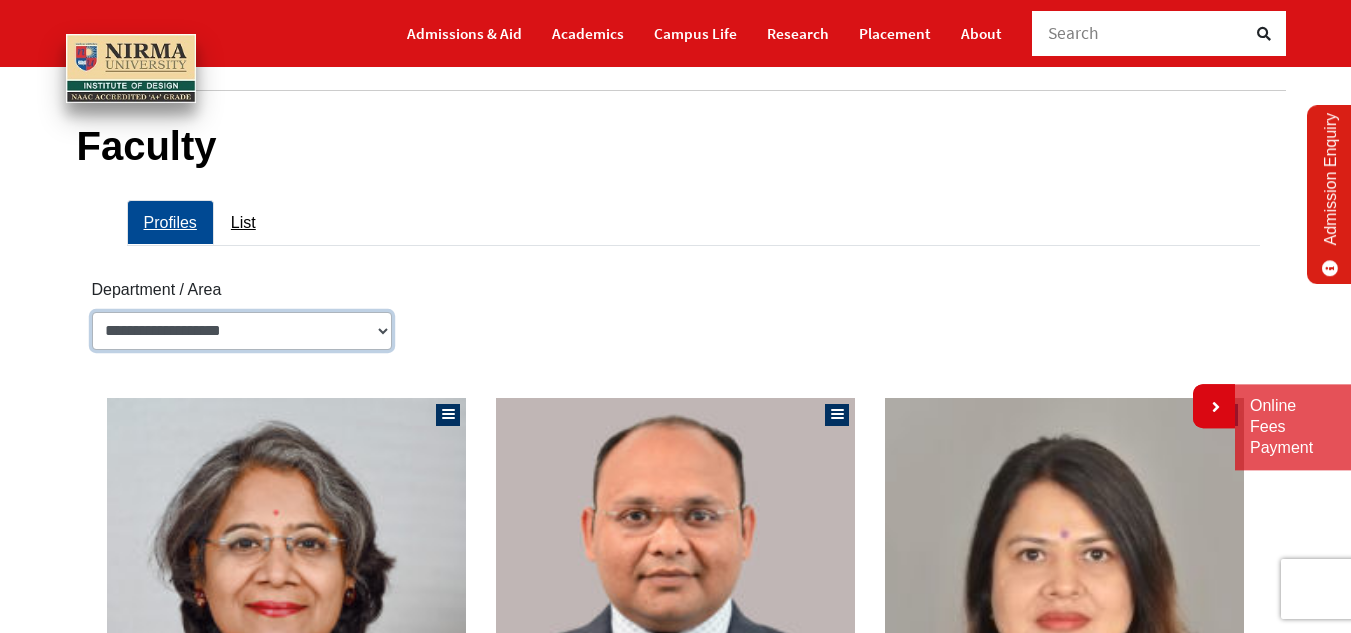 click on "**********" at bounding box center [242, 331] 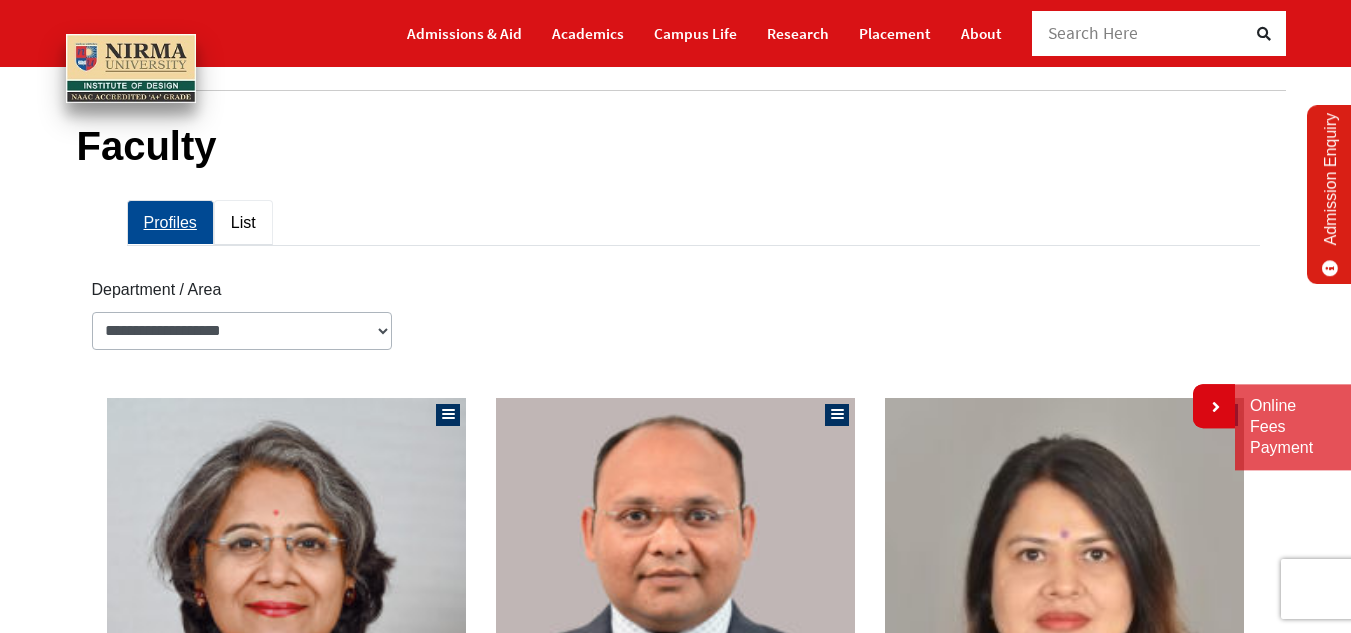 click on "List" at bounding box center [243, 222] 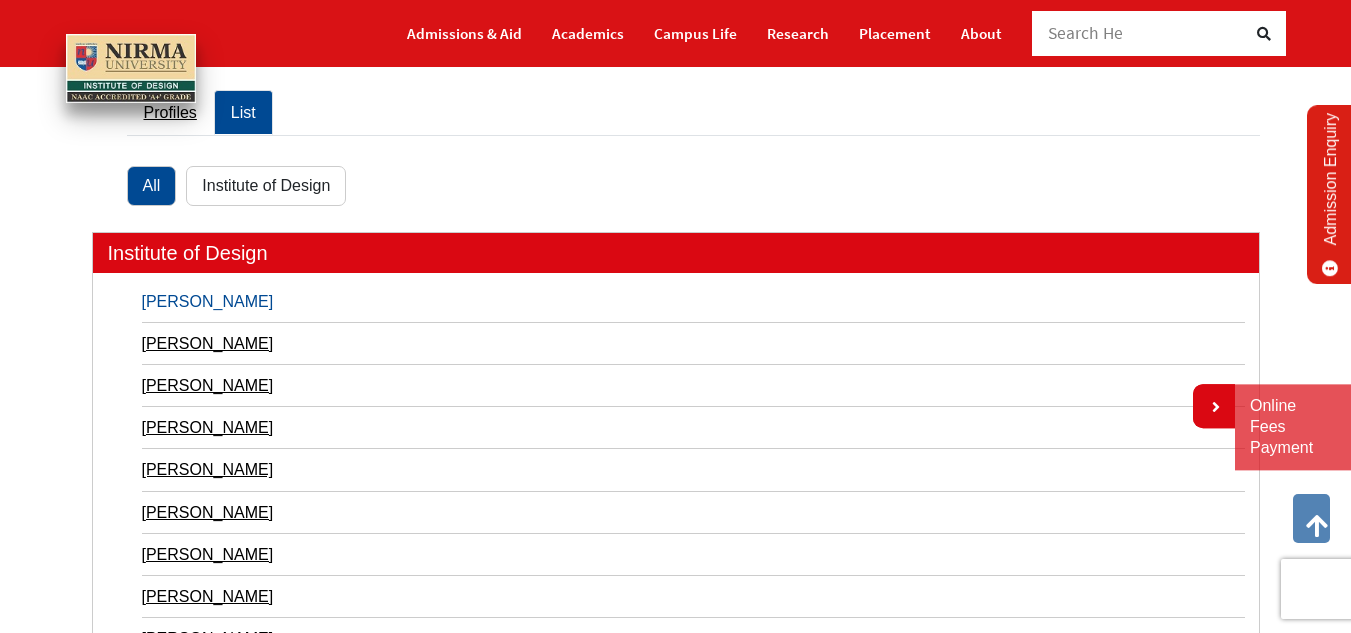 scroll, scrollTop: 224, scrollLeft: 0, axis: vertical 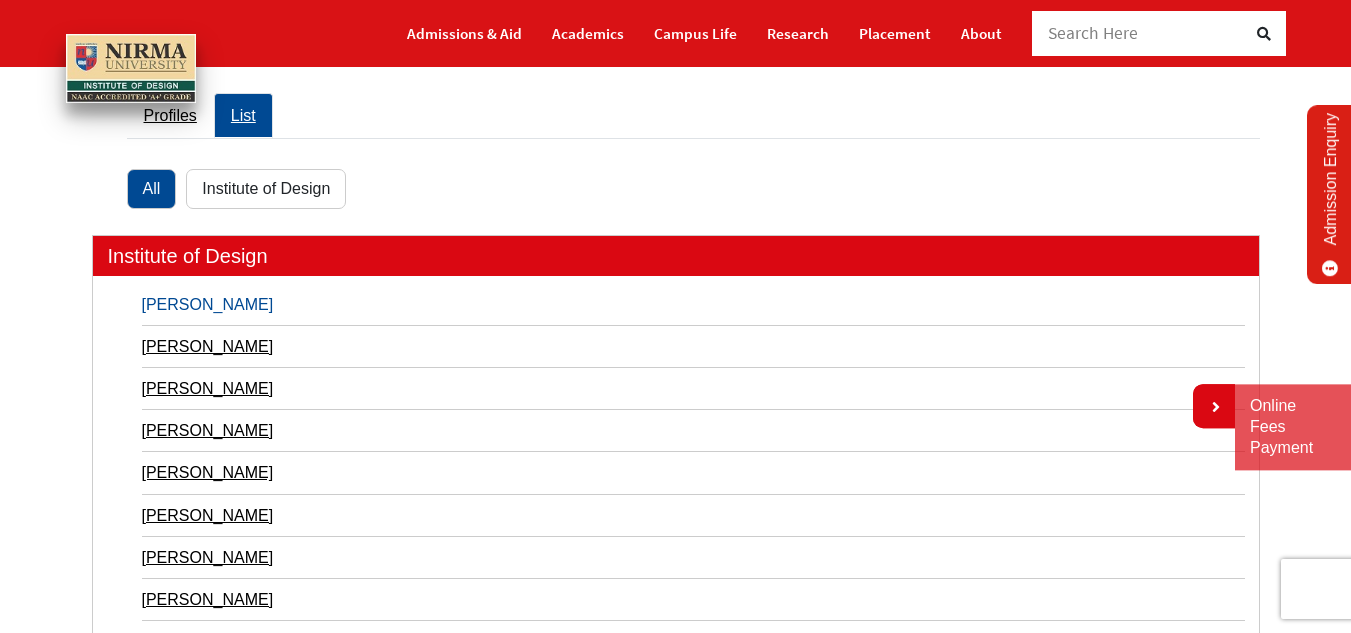 click on "[PERSON_NAME]" at bounding box center [693, 304] 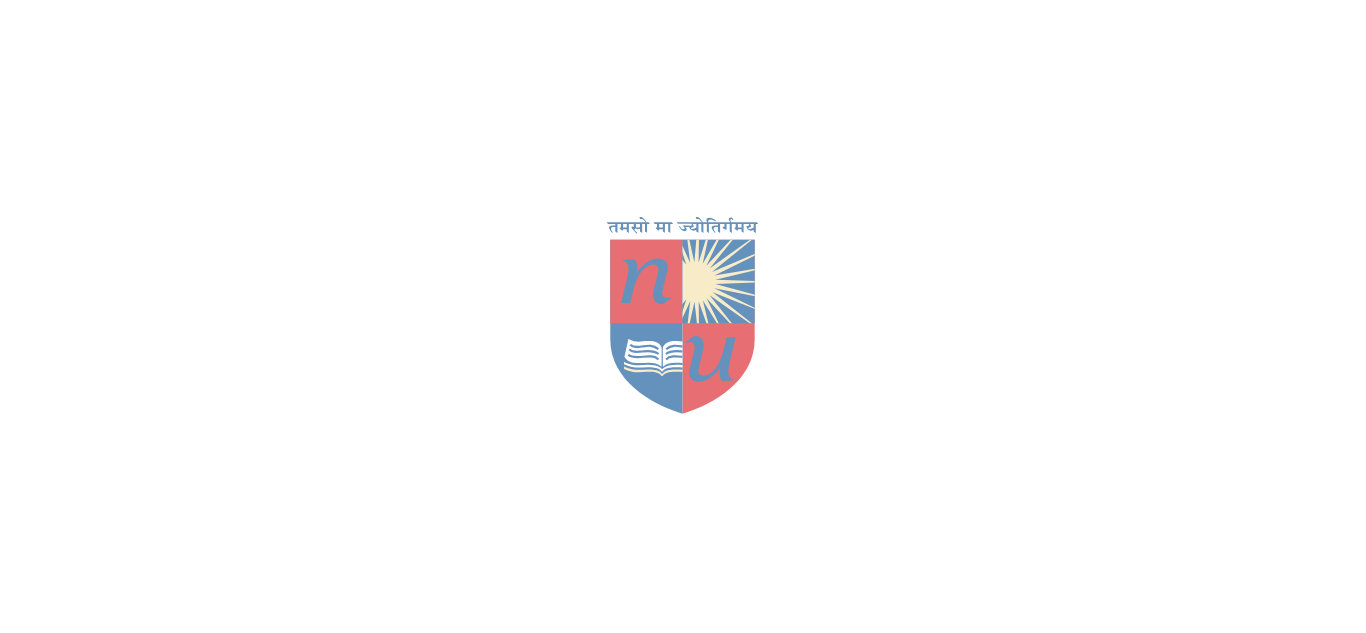 scroll, scrollTop: 0, scrollLeft: 0, axis: both 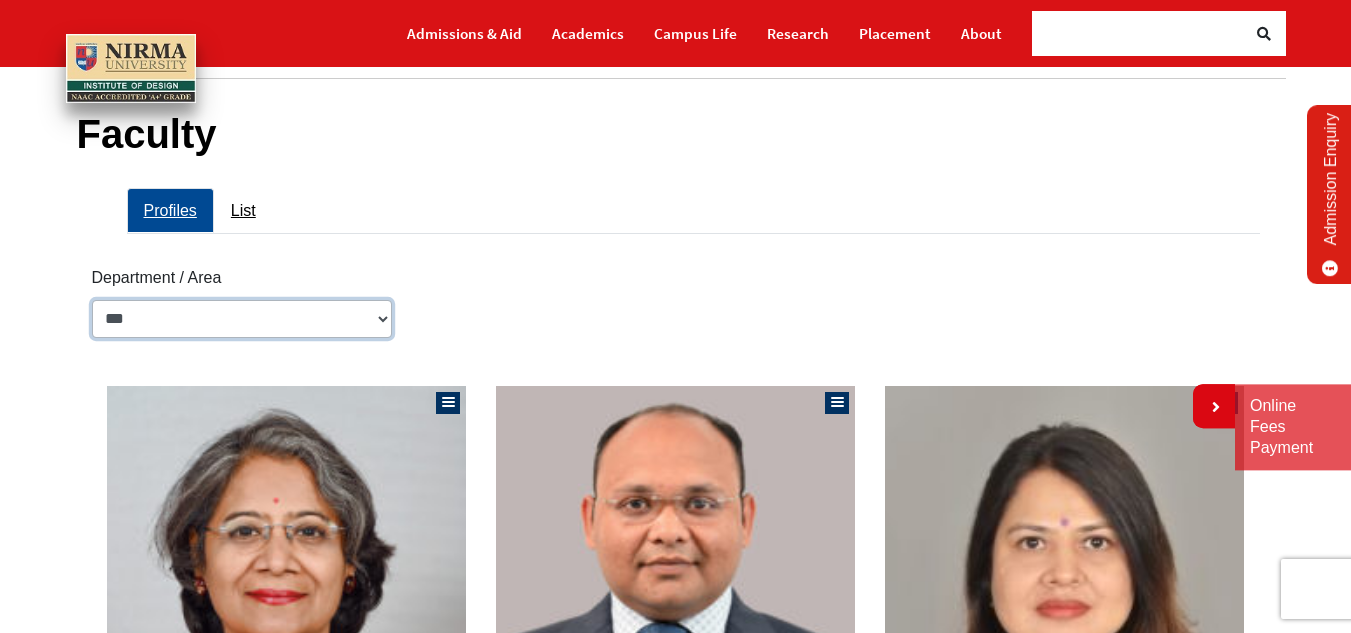 click on "**********" at bounding box center (242, 319) 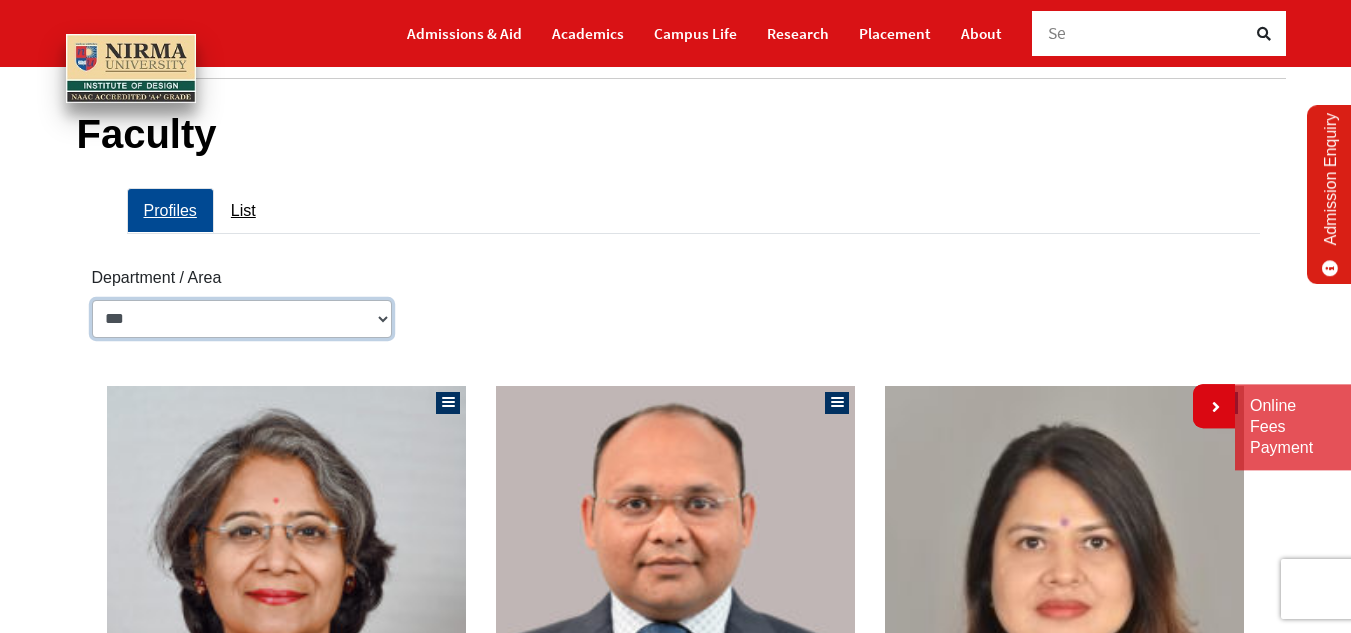 select on "**********" 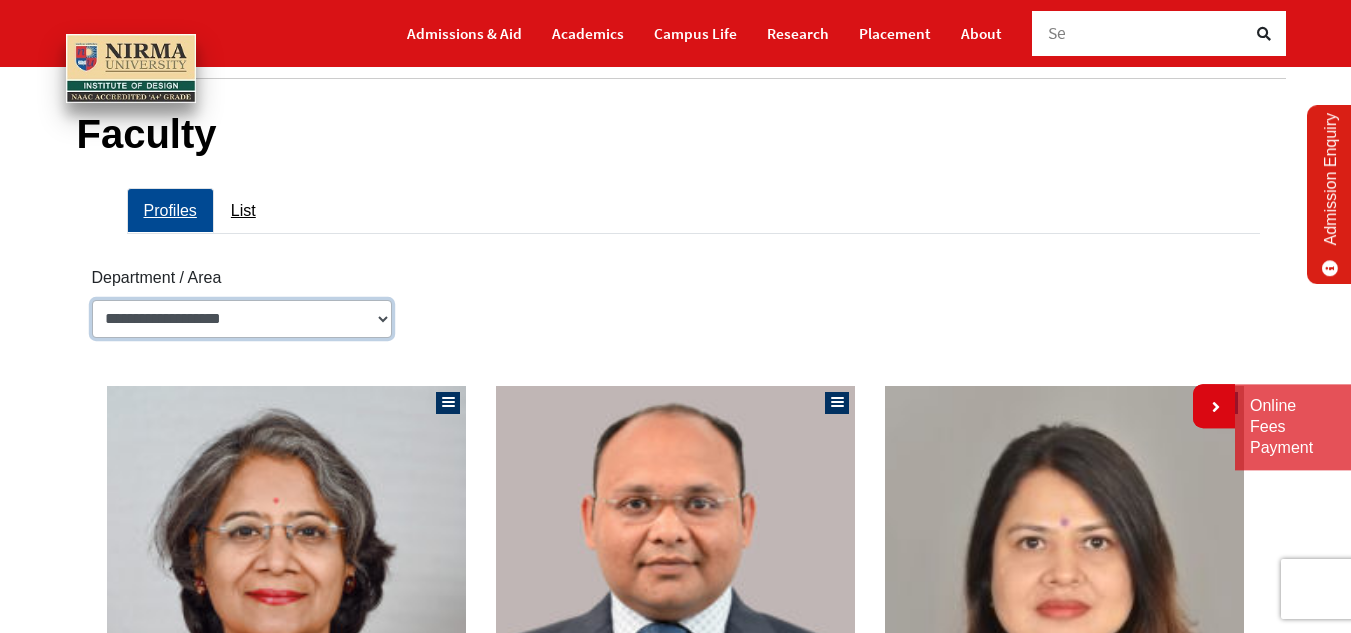click on "**********" at bounding box center [242, 319] 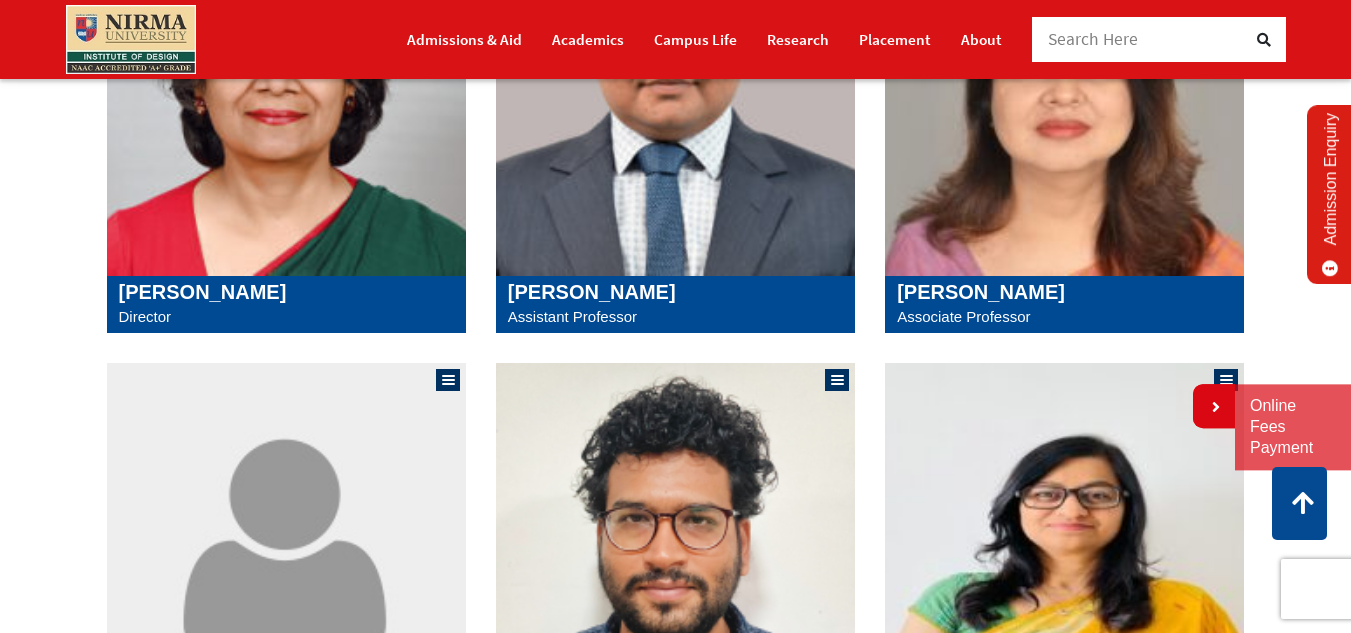 scroll, scrollTop: 610, scrollLeft: 0, axis: vertical 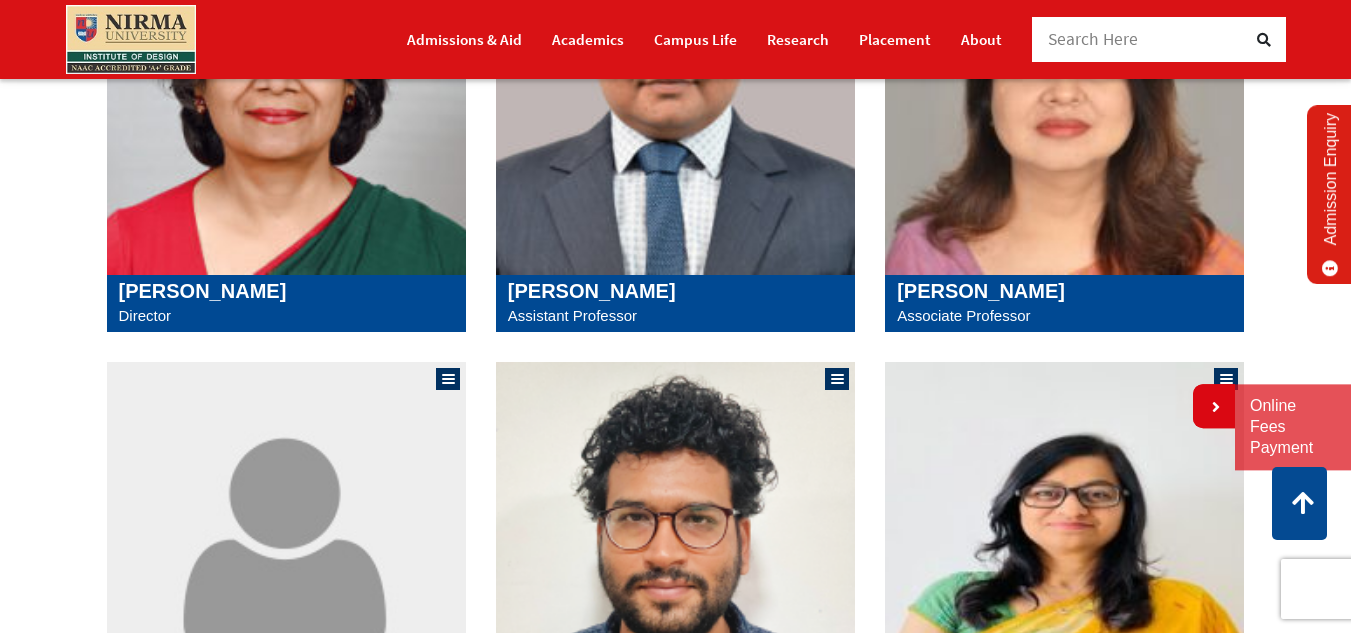 click on "[PERSON_NAME]" at bounding box center [1064, 291] 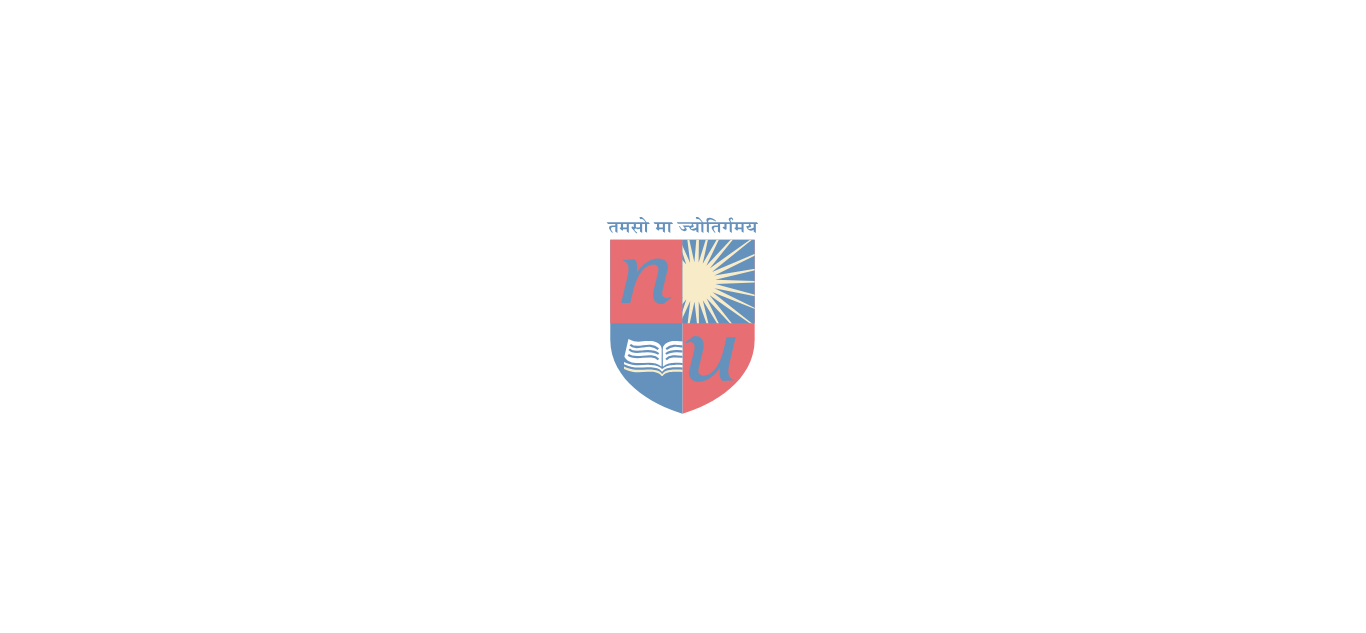 scroll, scrollTop: 0, scrollLeft: 0, axis: both 